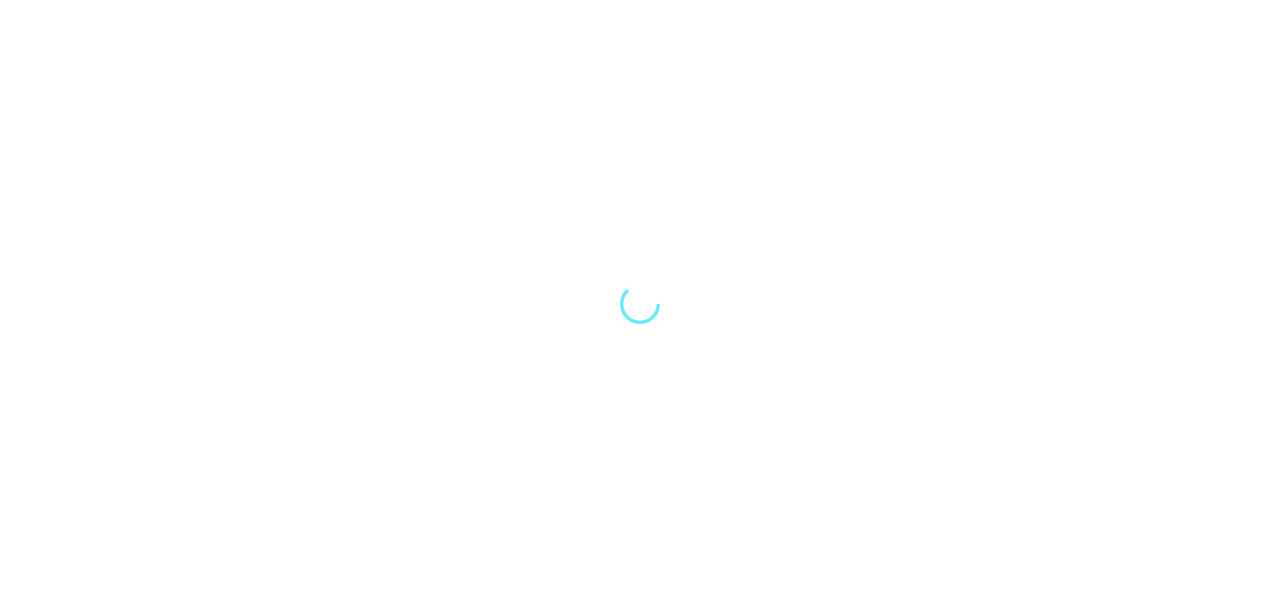 scroll, scrollTop: 0, scrollLeft: 0, axis: both 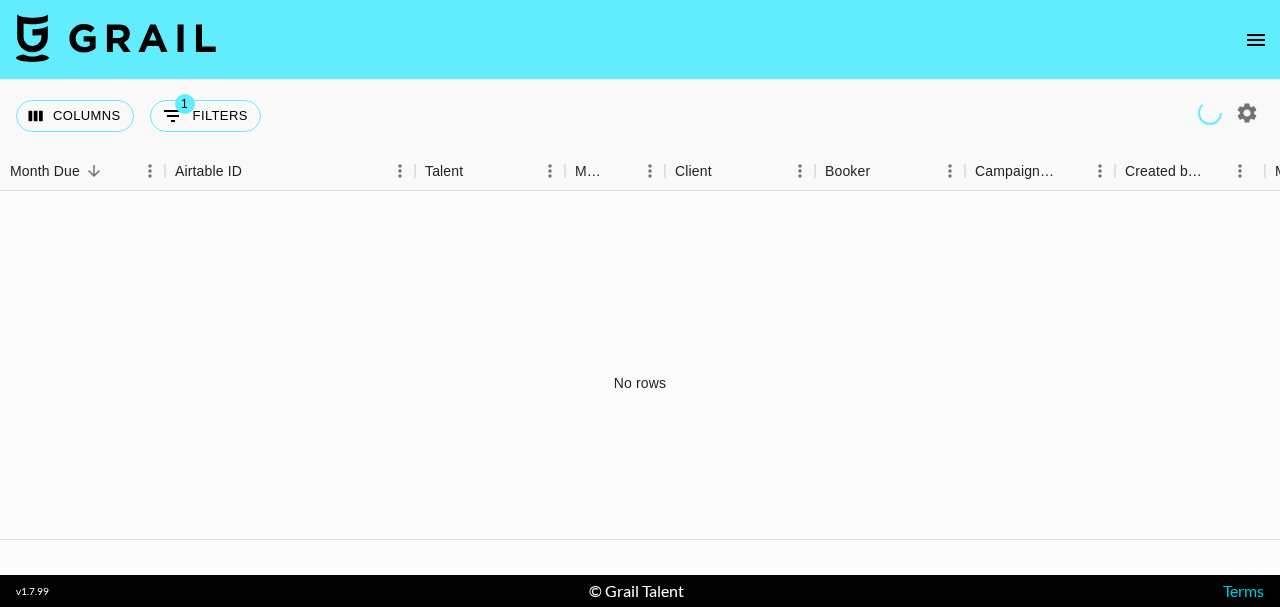 click 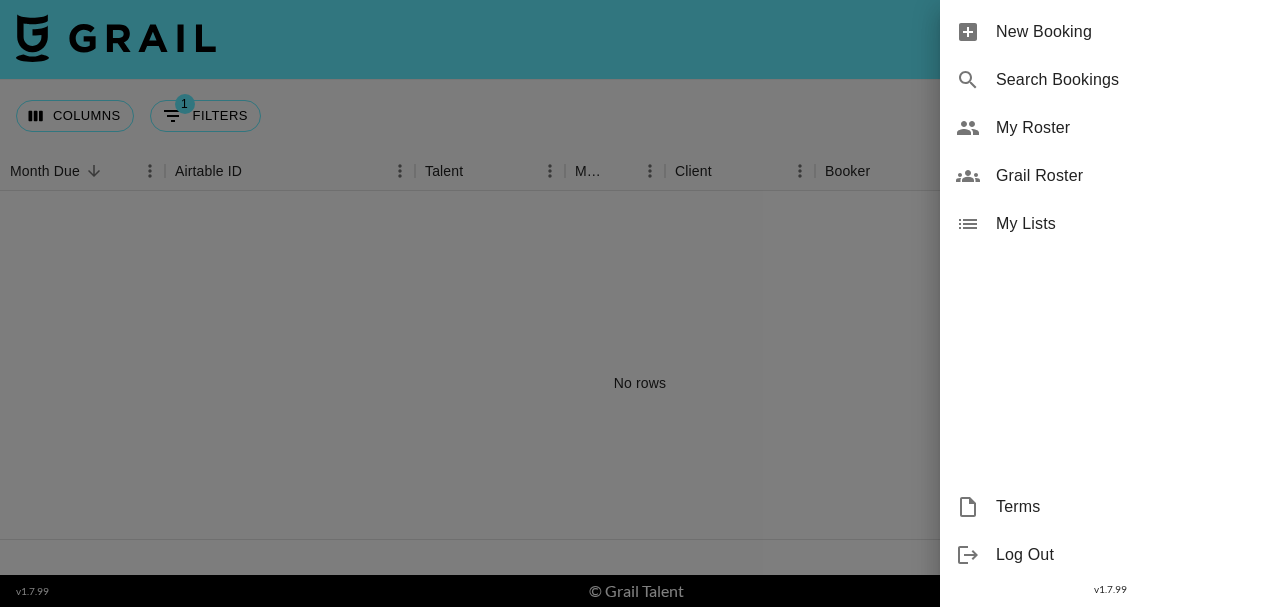 click on "Grail Roster" at bounding box center [1130, 176] 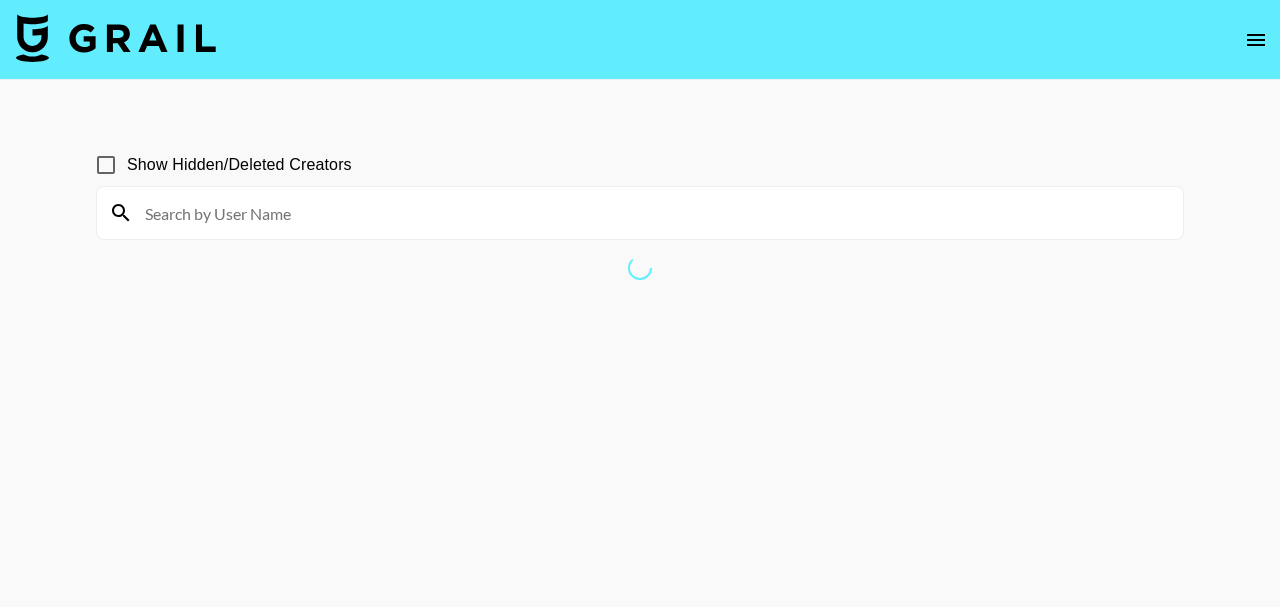 click at bounding box center [1256, 40] 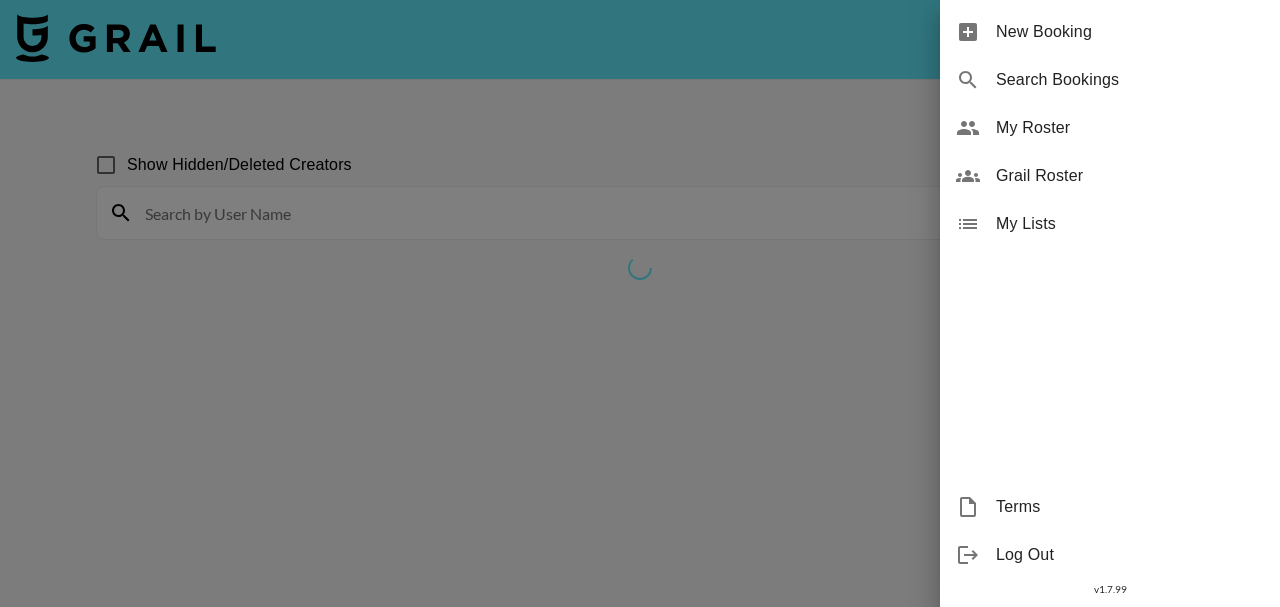 click on "My Roster" at bounding box center (1130, 128) 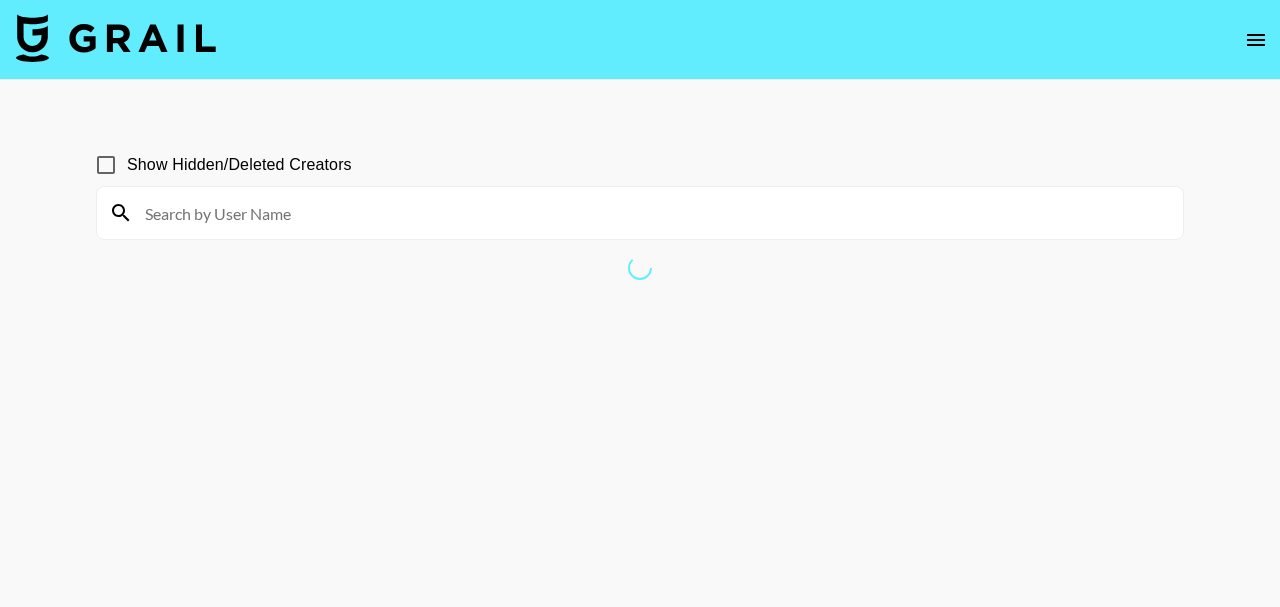 click 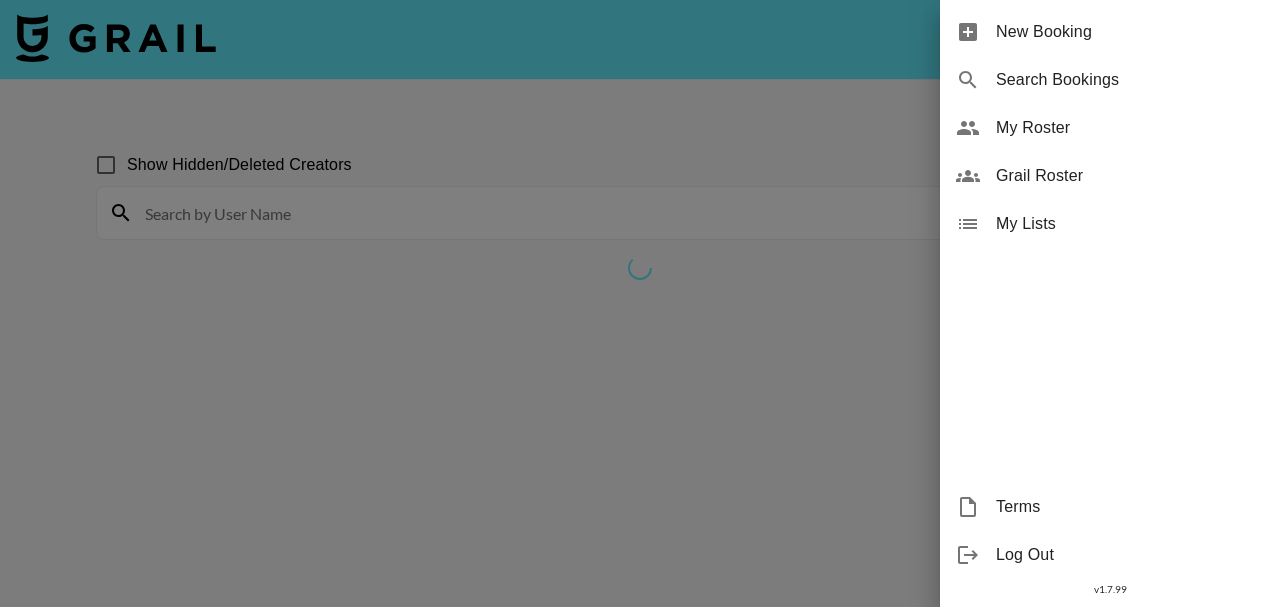 click on "Grail Roster" at bounding box center [1130, 176] 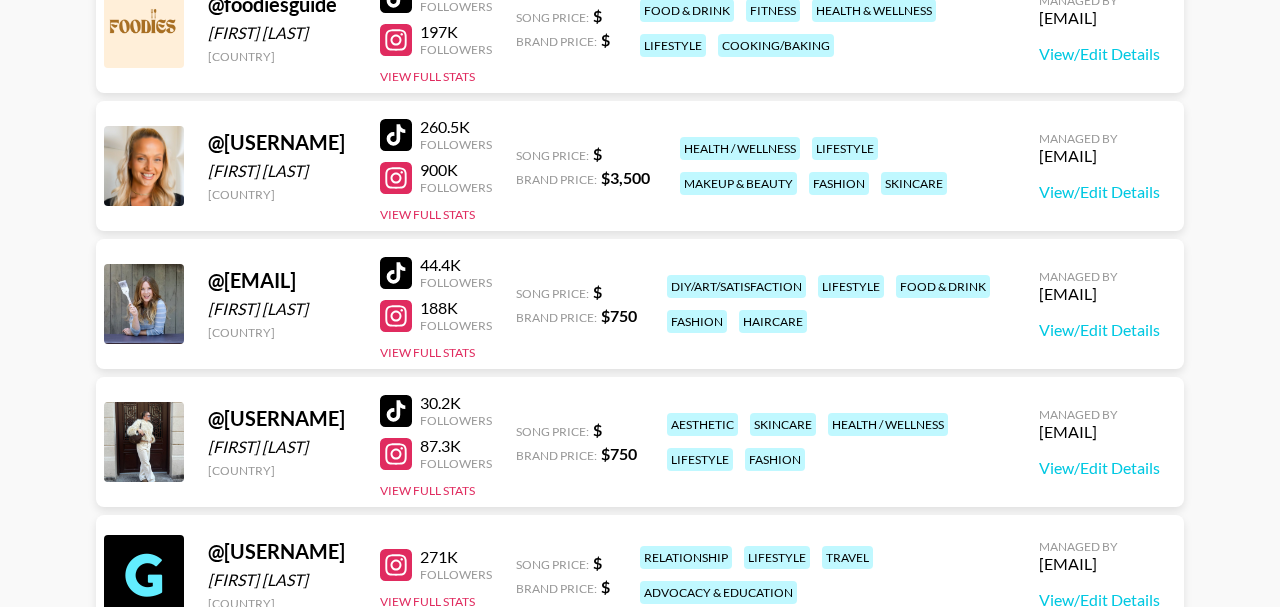 scroll, scrollTop: 469, scrollLeft: 0, axis: vertical 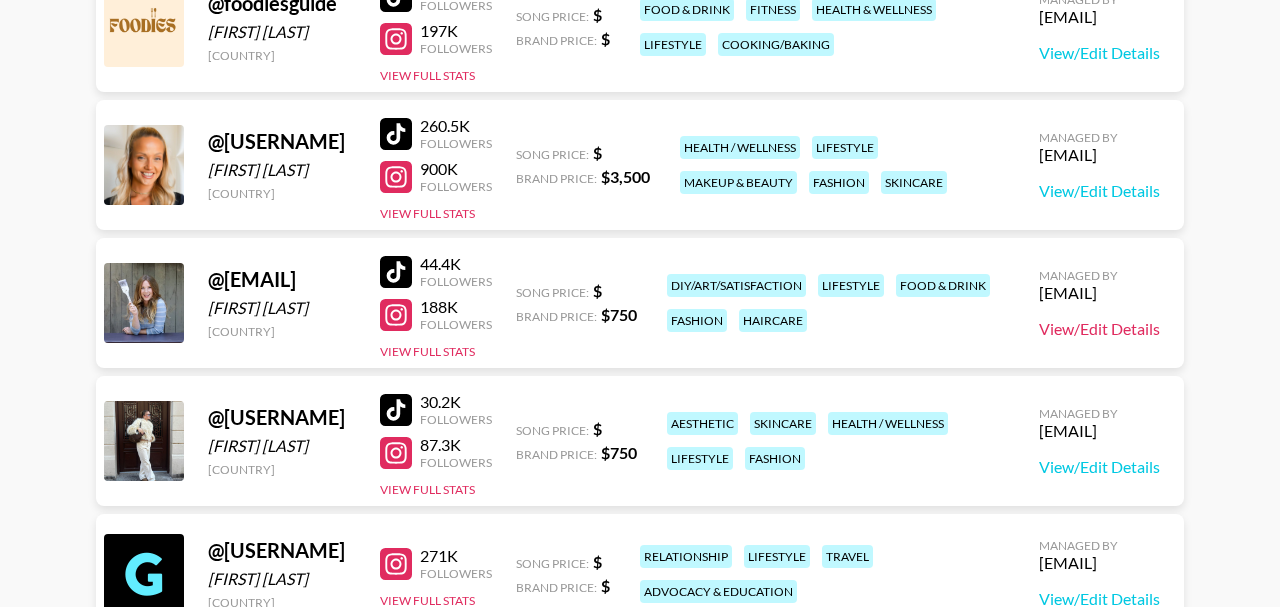 click on "View/Edit Details" at bounding box center (1099, 329) 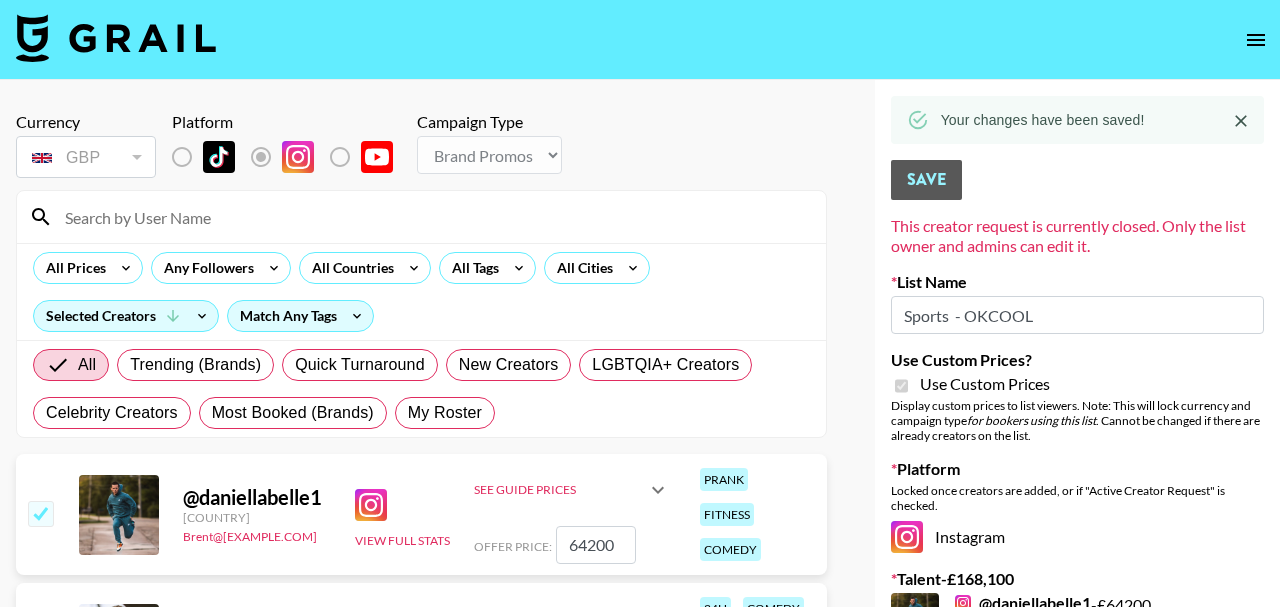 select on "Brand" 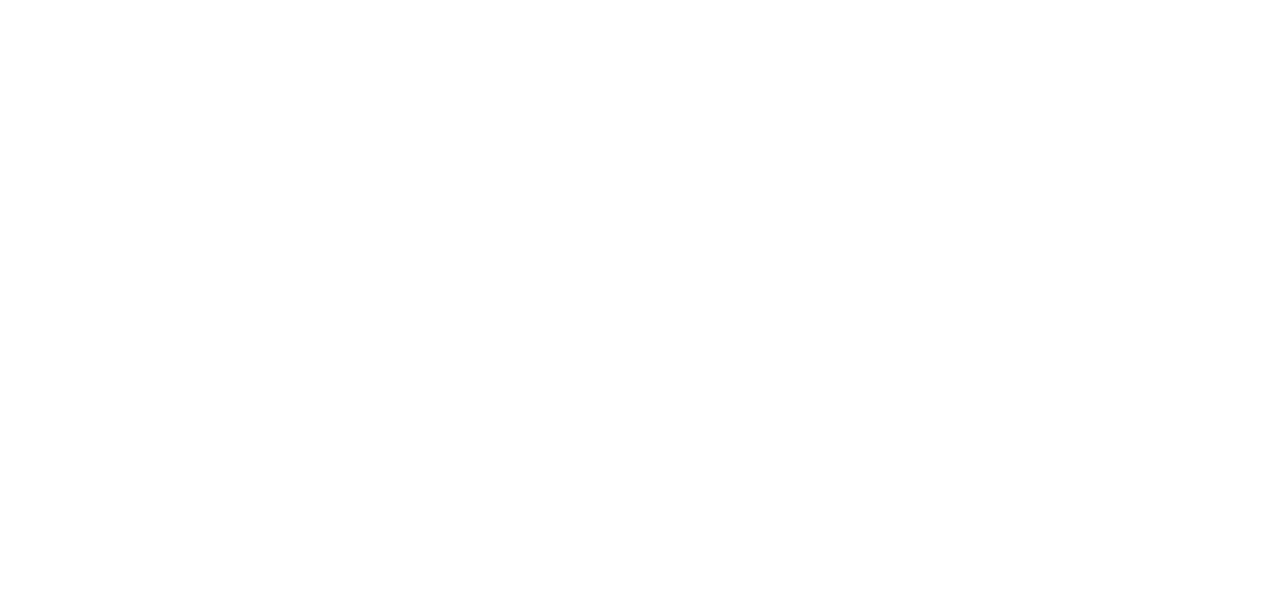 scroll, scrollTop: 0, scrollLeft: 0, axis: both 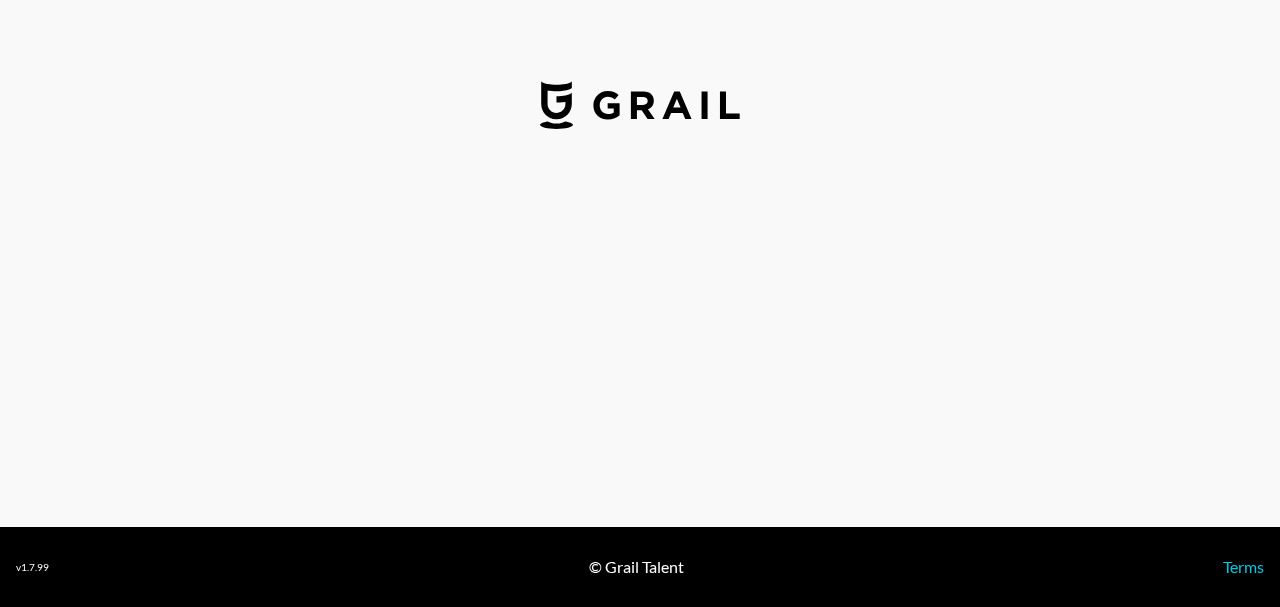 select on "USD" 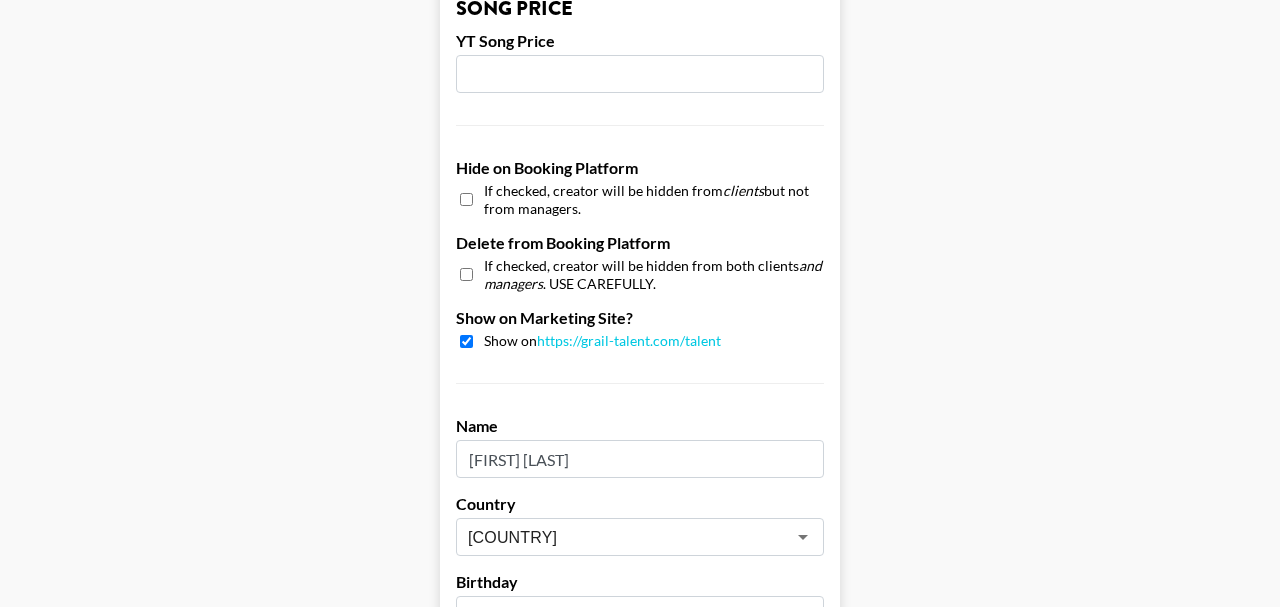 scroll, scrollTop: 1774, scrollLeft: 0, axis: vertical 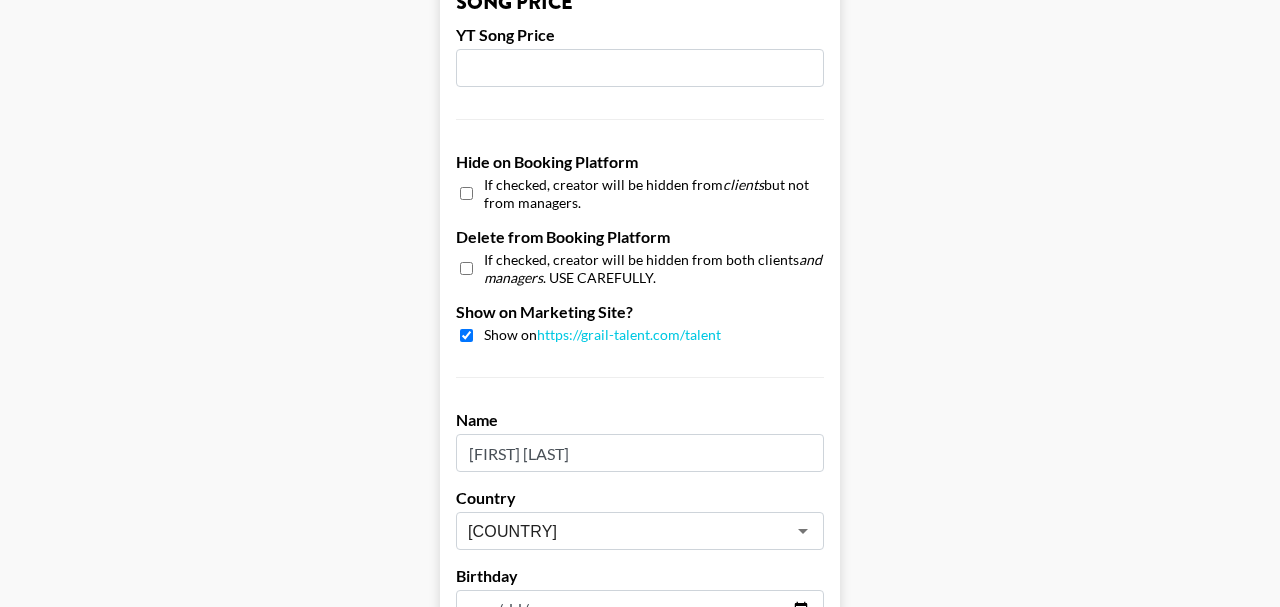 click at bounding box center [466, 268] 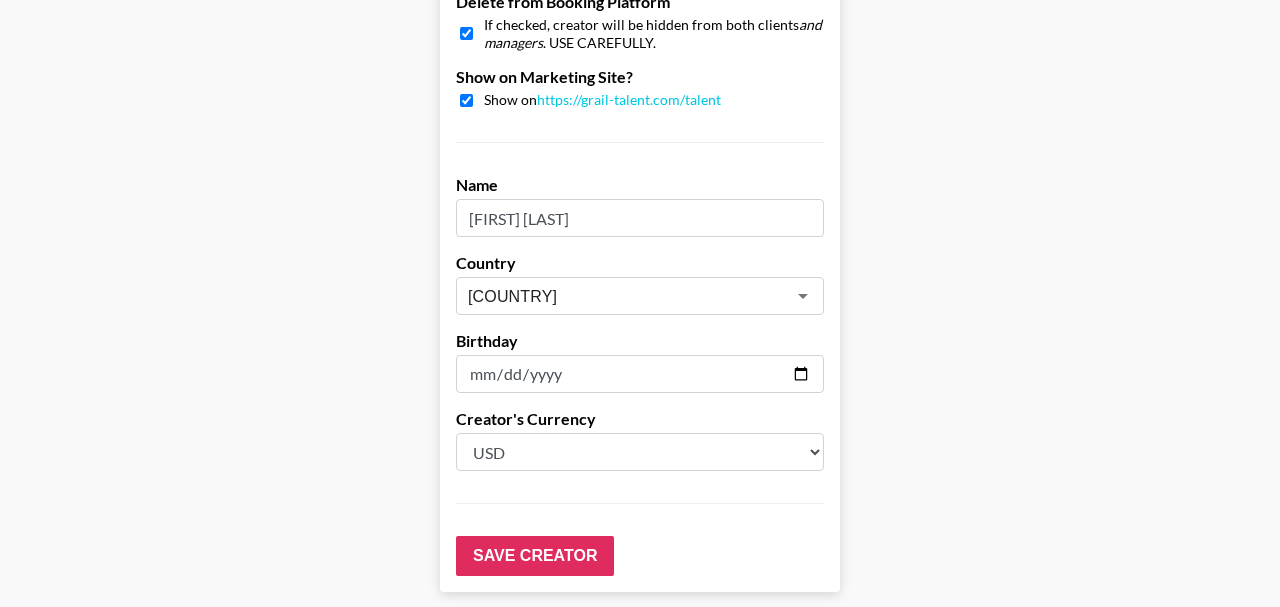 scroll, scrollTop: 2019, scrollLeft: 0, axis: vertical 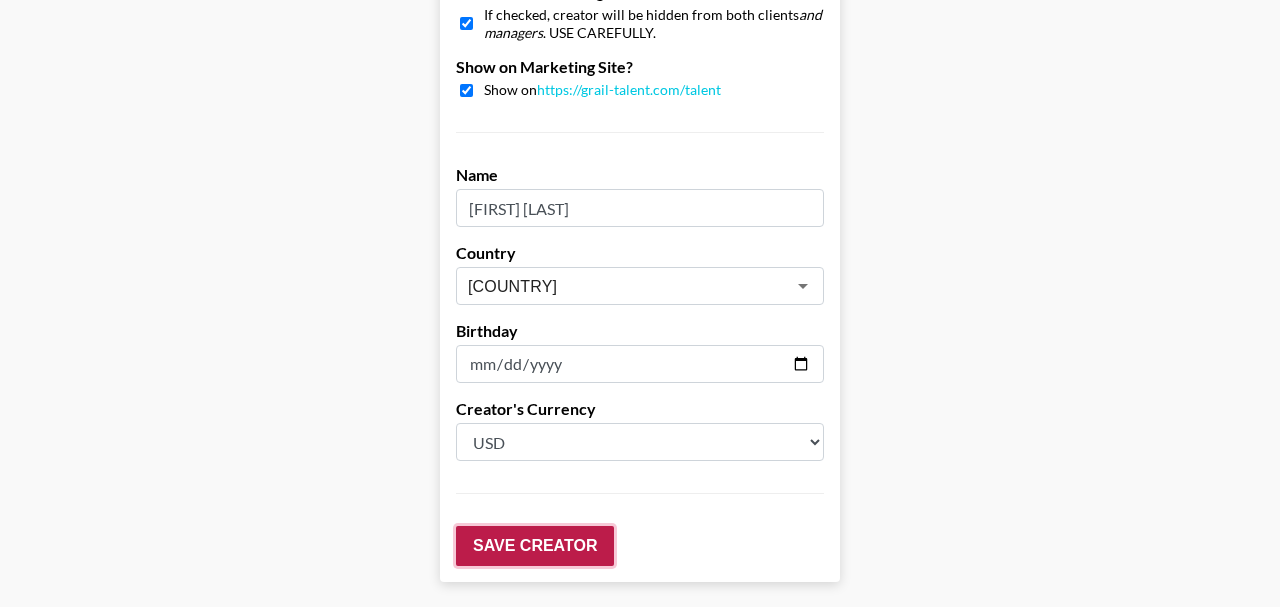 click on "Save Creator" at bounding box center (535, 546) 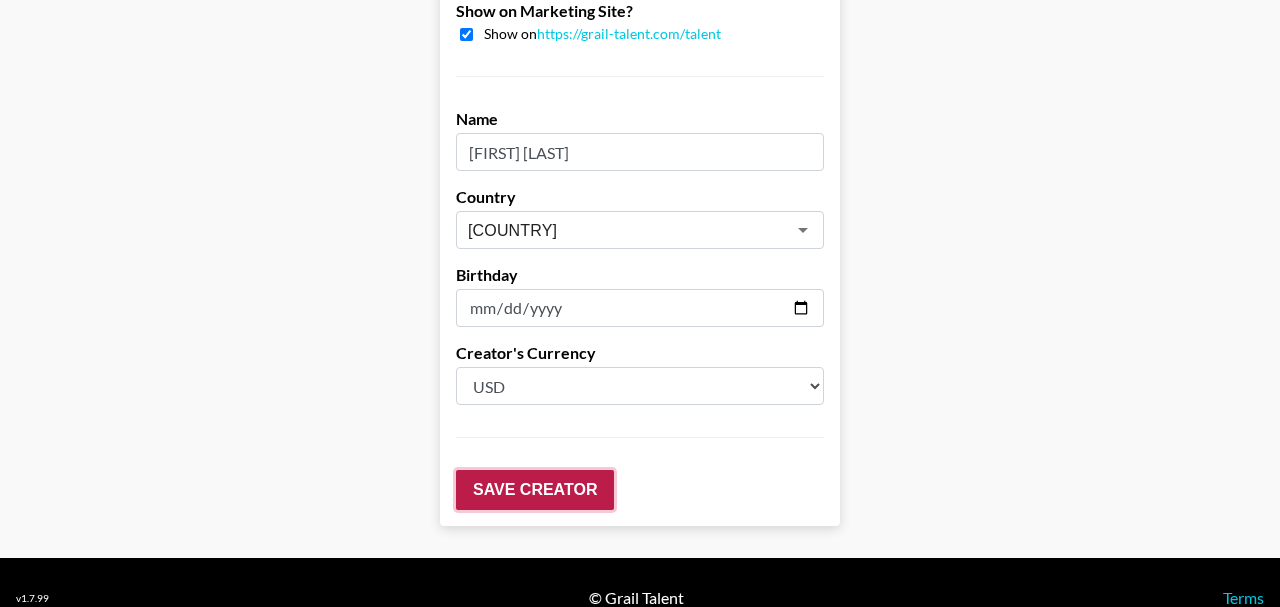 scroll, scrollTop: 2170, scrollLeft: 0, axis: vertical 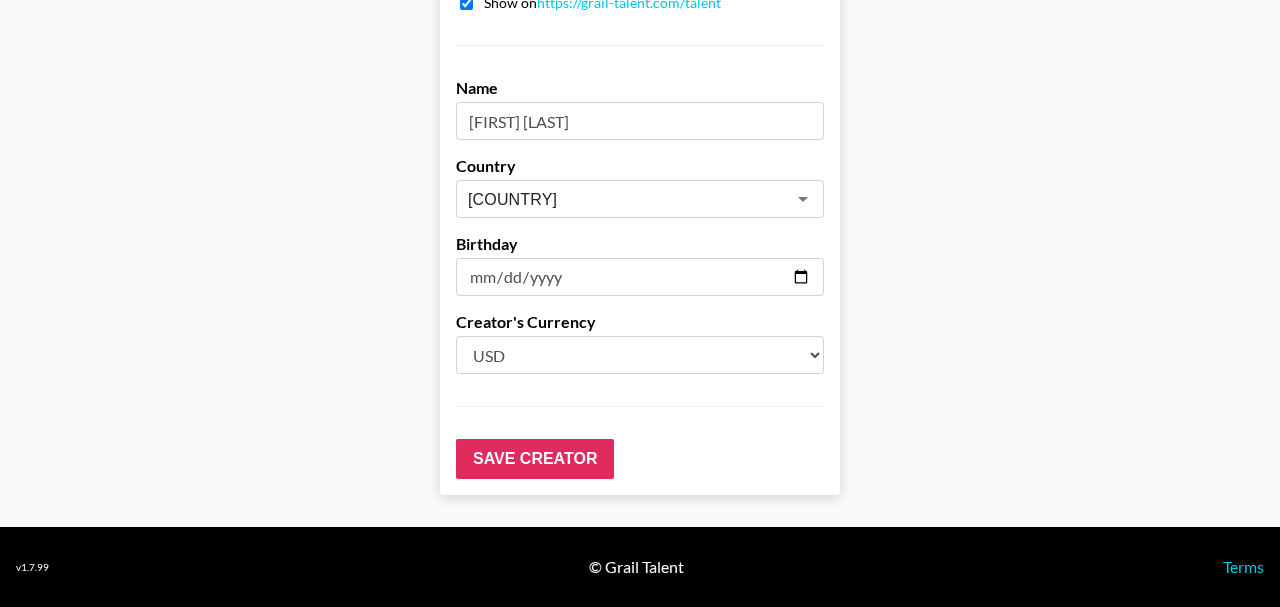 click on "Airtable ID: [ID] Manager(s) [EMAIL] TikTok User [USERNAME] Instagram User [USERNAME] Instagram Followers [NUMBER] YouTube Channel Handle [USERNAME] YouTube Subscribers [NUMBER] Image Ability to add images coming soon... TikTok Prices TikTok Brand Price [PRICE] TikTok Song Price Instagram Prices Brand Prices Reel - (Default Brand Price) [PRICE] Grid Post [PRICE] 3-Frame Story [PRICE] Song Price IG Song Price [PRICE] YouTube Prices Brand Prices 60-90s Integration - (Default Brand Price) [PRICE] Pre-Roll YouTube Short Song Price YT Song Price Hide on Booking Platform If checked, creator will be hidden from clients but not from managers. Delete from Booking Platform If checked, creator will be hidden from both clients and managers. USE CAREFULLY. Show on Marketing Site? Show on [URL] Name [FIRST] [LAST] Country [COUNTRY] Birthday [DATE] Creator's Currency Select a Currency [CURRENCY] Save Creator" at bounding box center (640, -750) 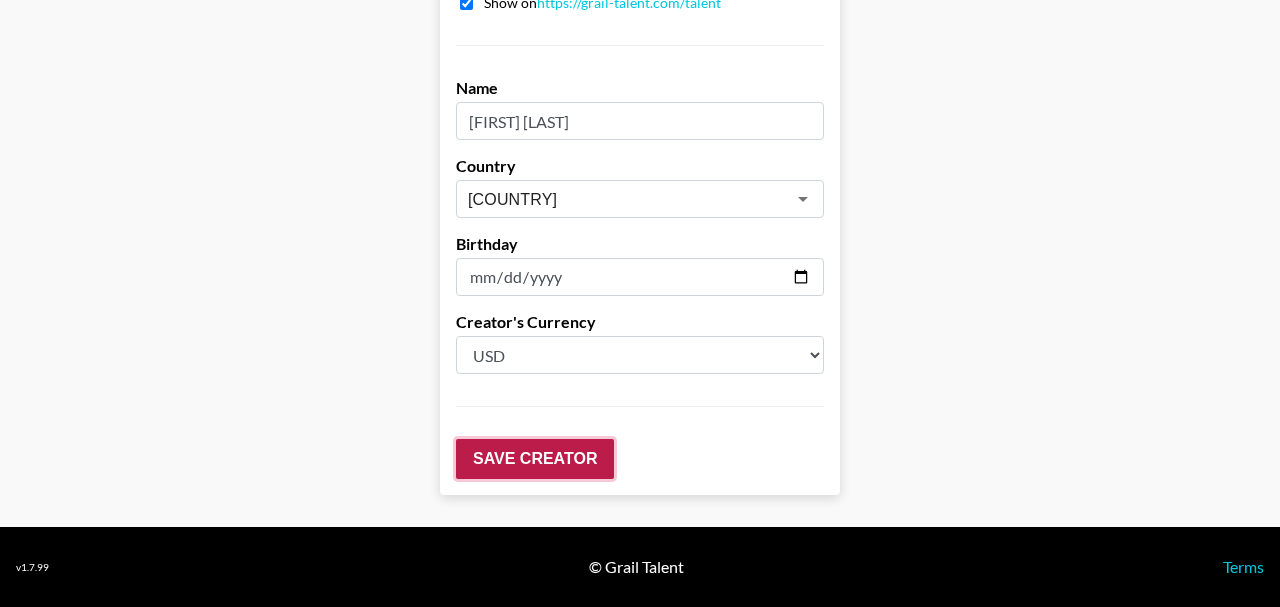 click on "Save Creator" at bounding box center [535, 459] 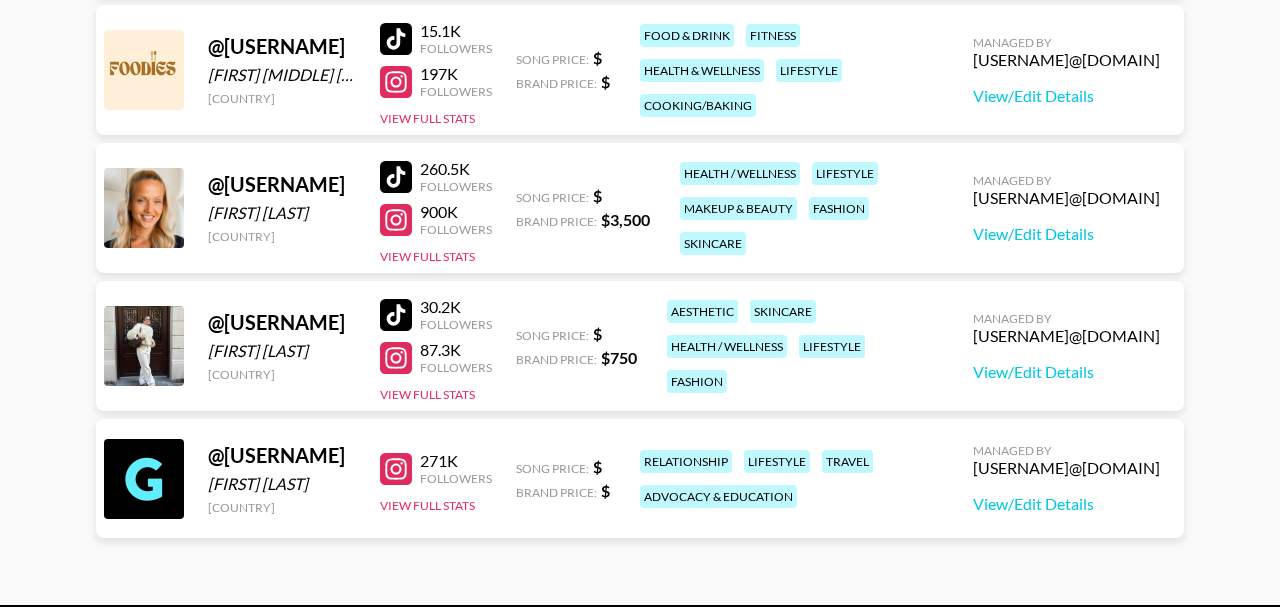 scroll, scrollTop: 430, scrollLeft: 0, axis: vertical 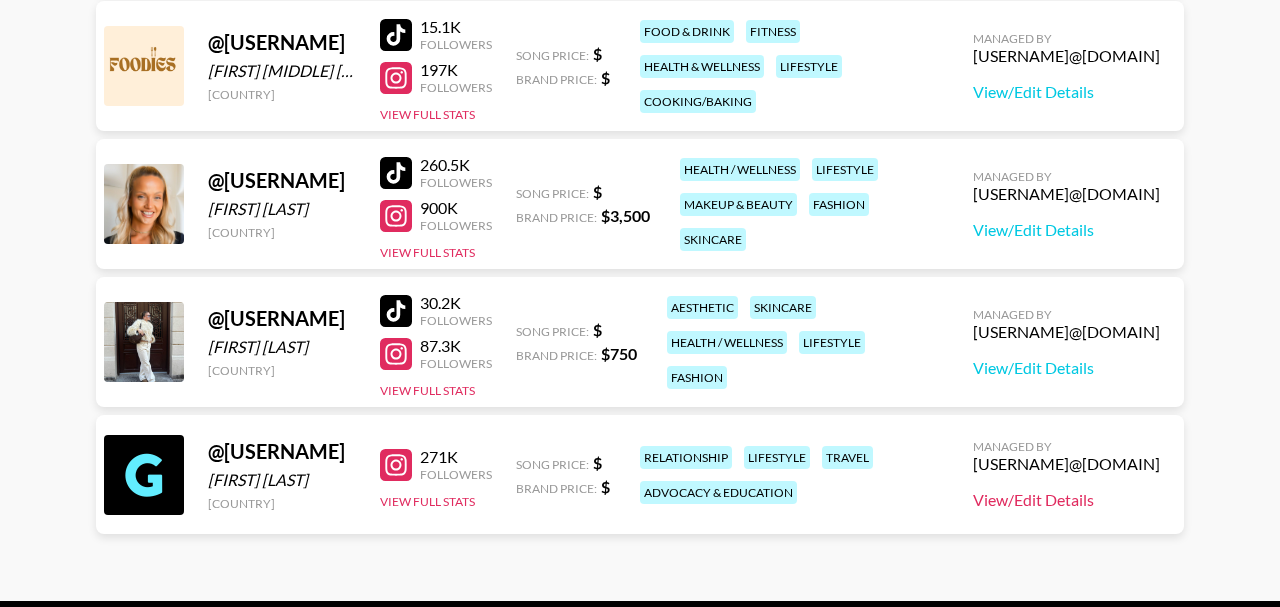 click on "View/Edit Details" at bounding box center [1066, 500] 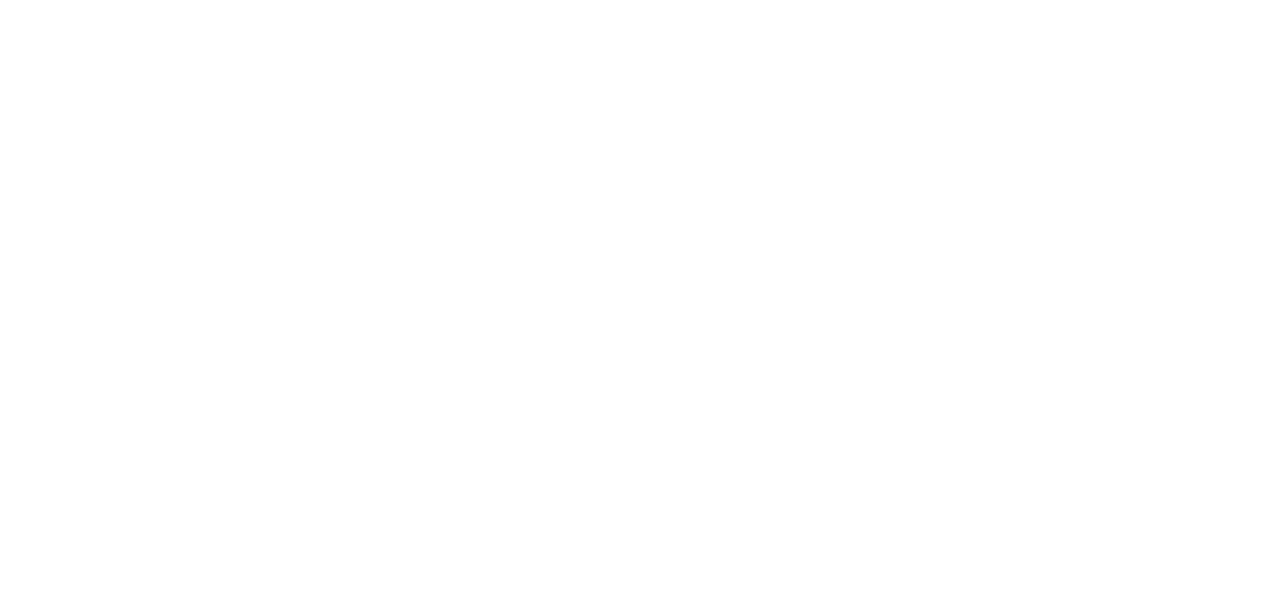 scroll, scrollTop: 0, scrollLeft: 0, axis: both 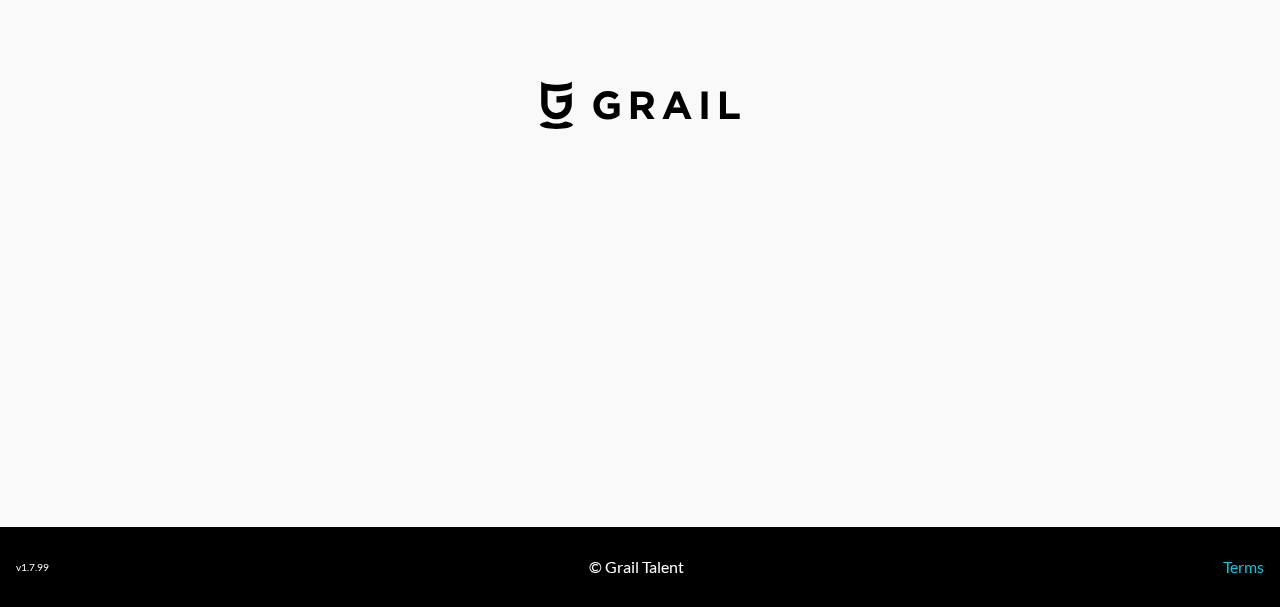 select on "USD" 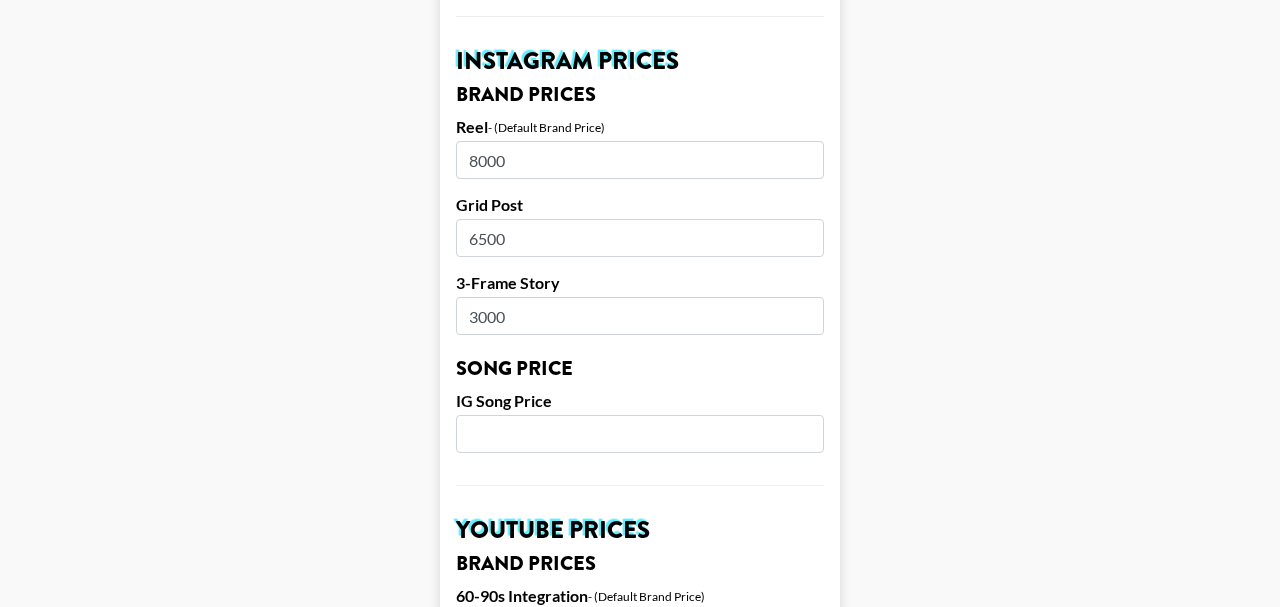 scroll, scrollTop: 938, scrollLeft: 0, axis: vertical 